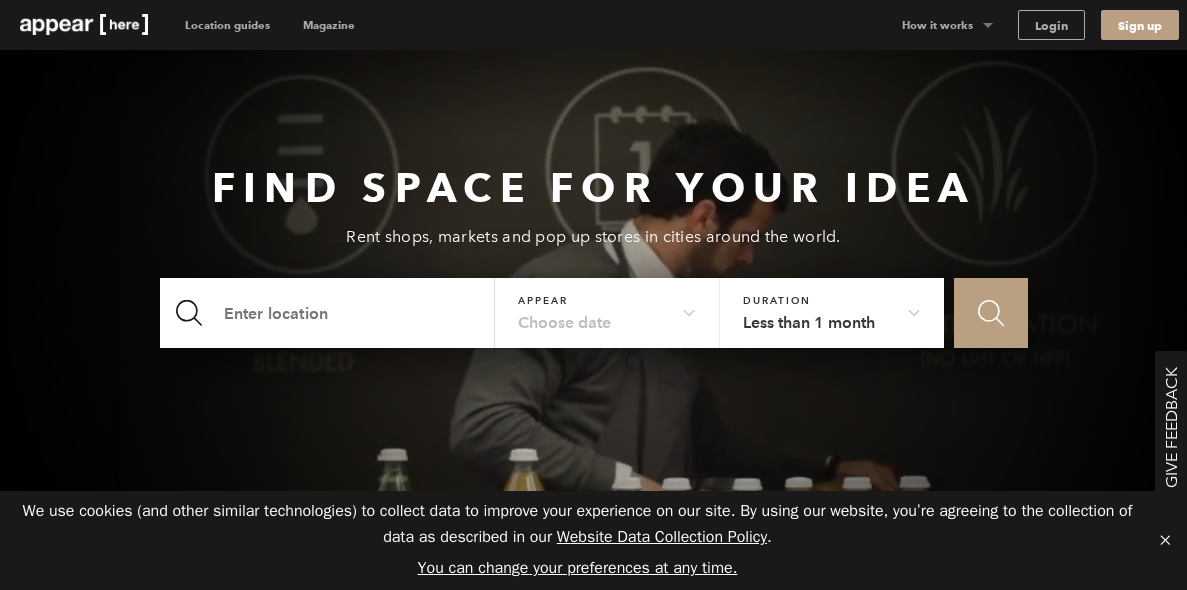 scroll, scrollTop: 0, scrollLeft: 0, axis: both 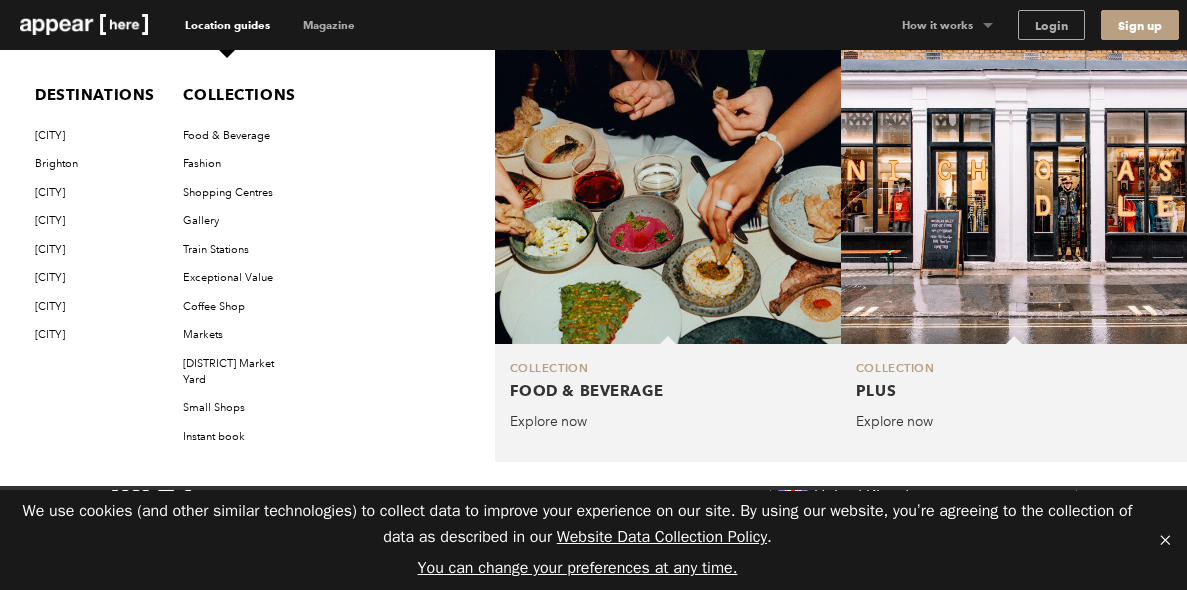 click on "Location guides" at bounding box center (227, 25) 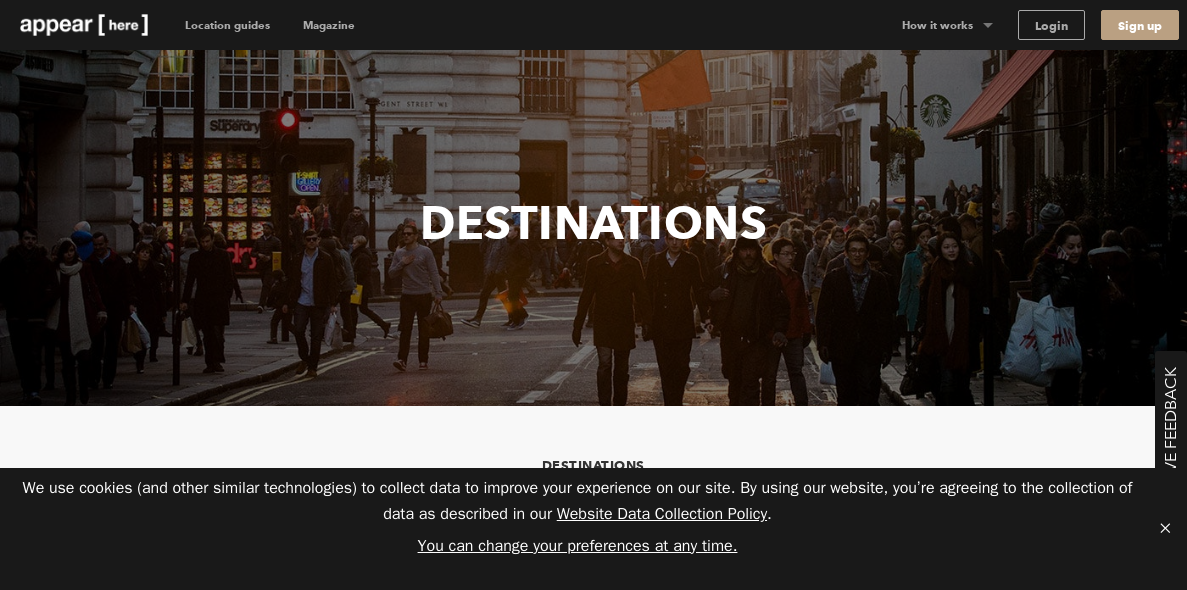 scroll, scrollTop: 0, scrollLeft: 0, axis: both 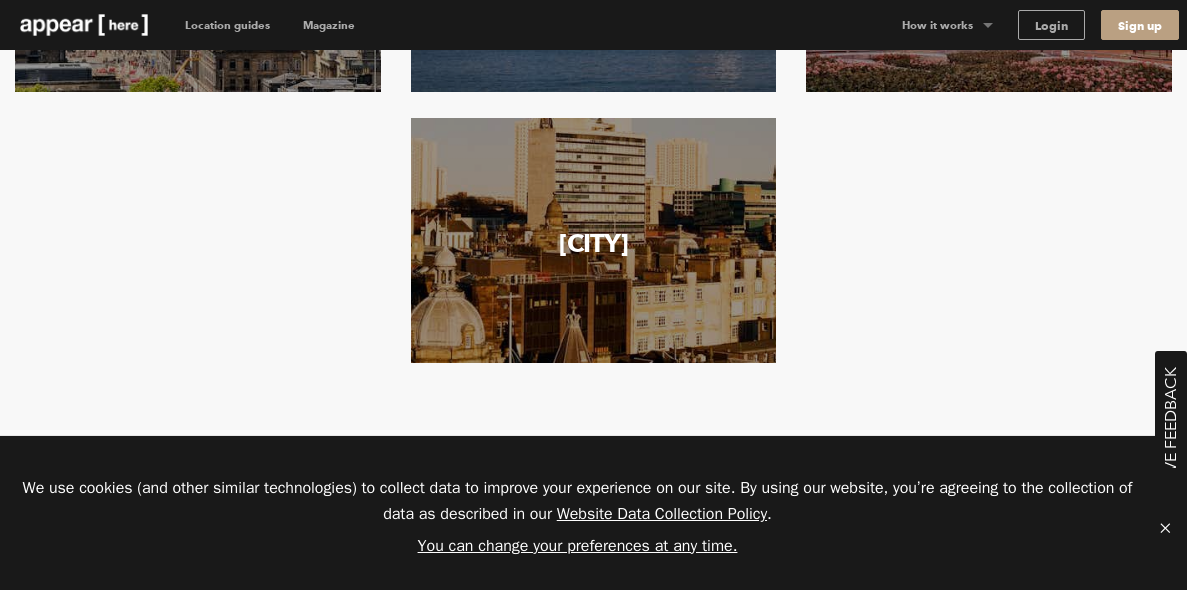 click at bounding box center [84, 25] 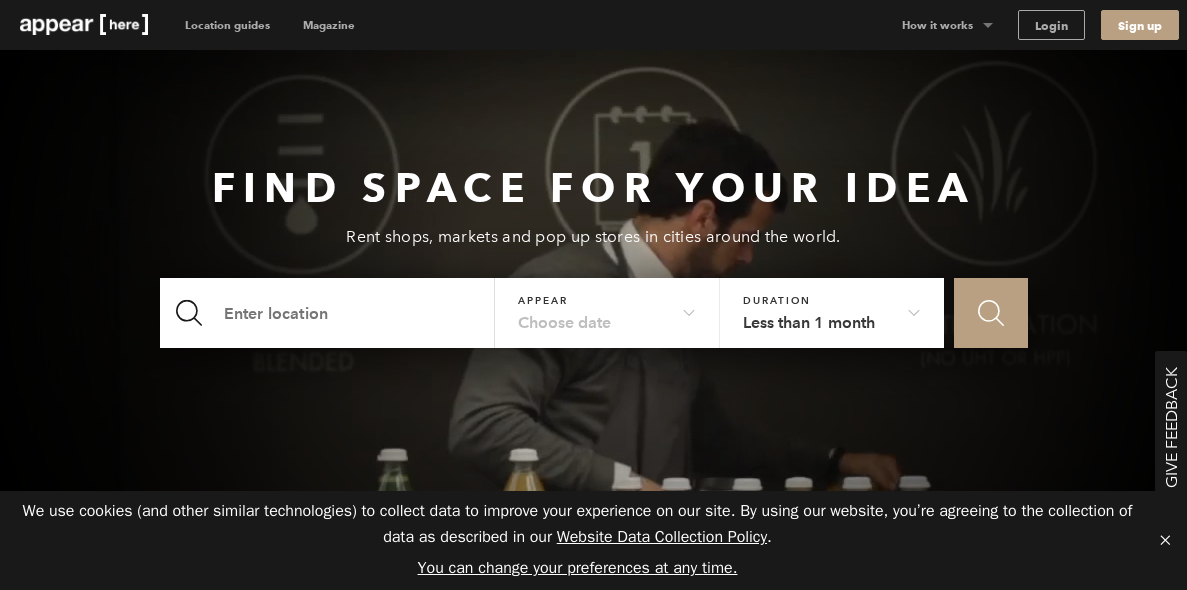 scroll, scrollTop: 0, scrollLeft: 0, axis: both 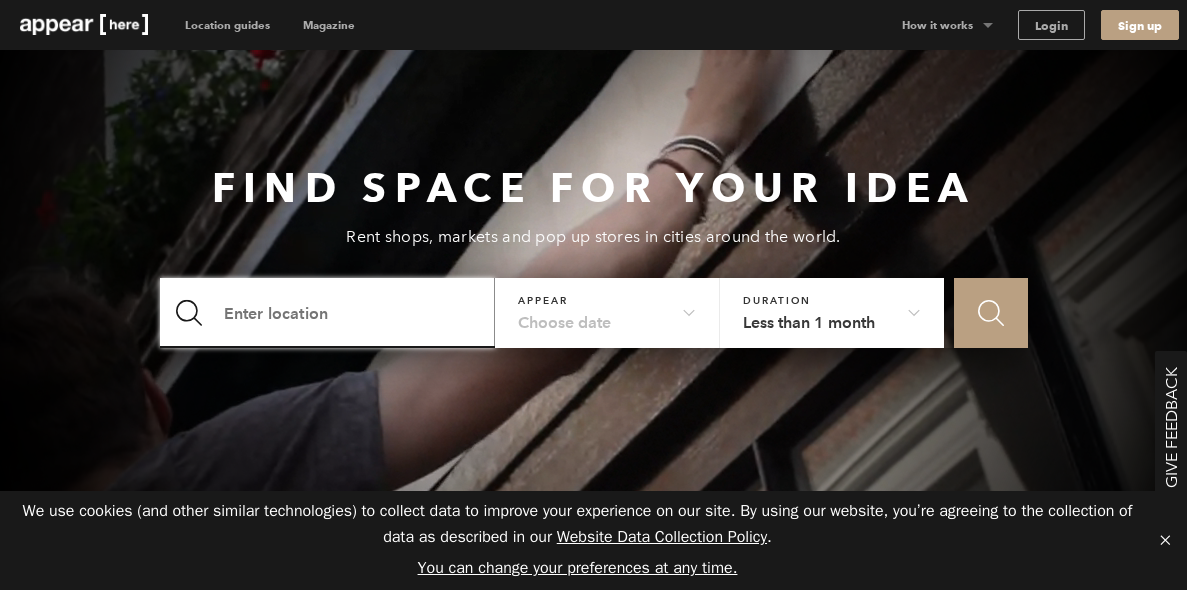 click at bounding box center (328, 313) 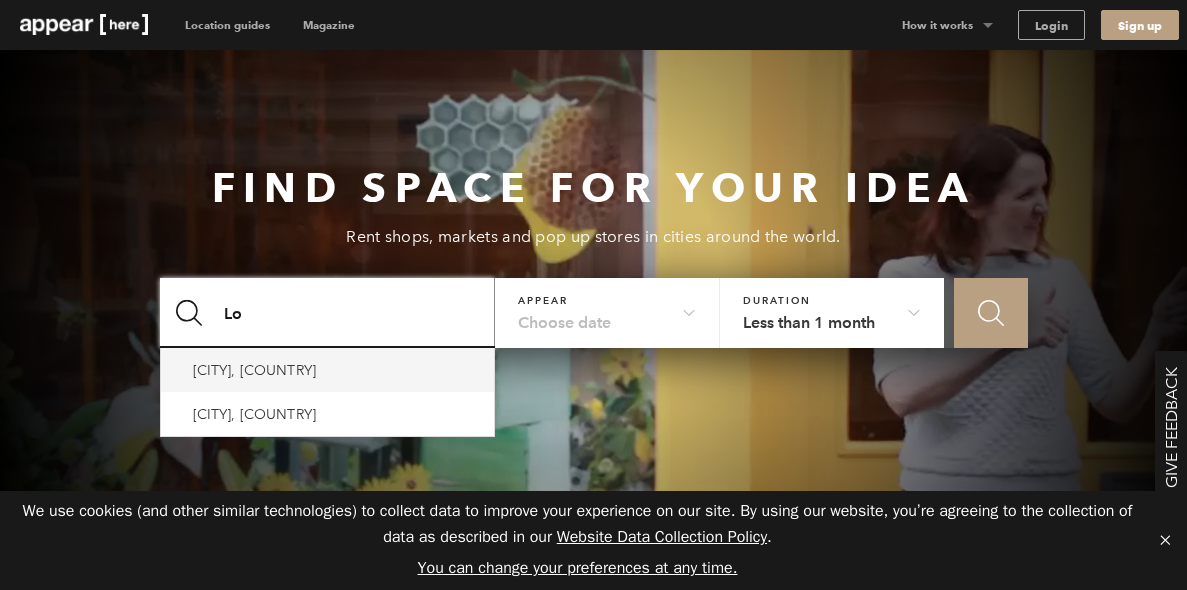 type on "Lo" 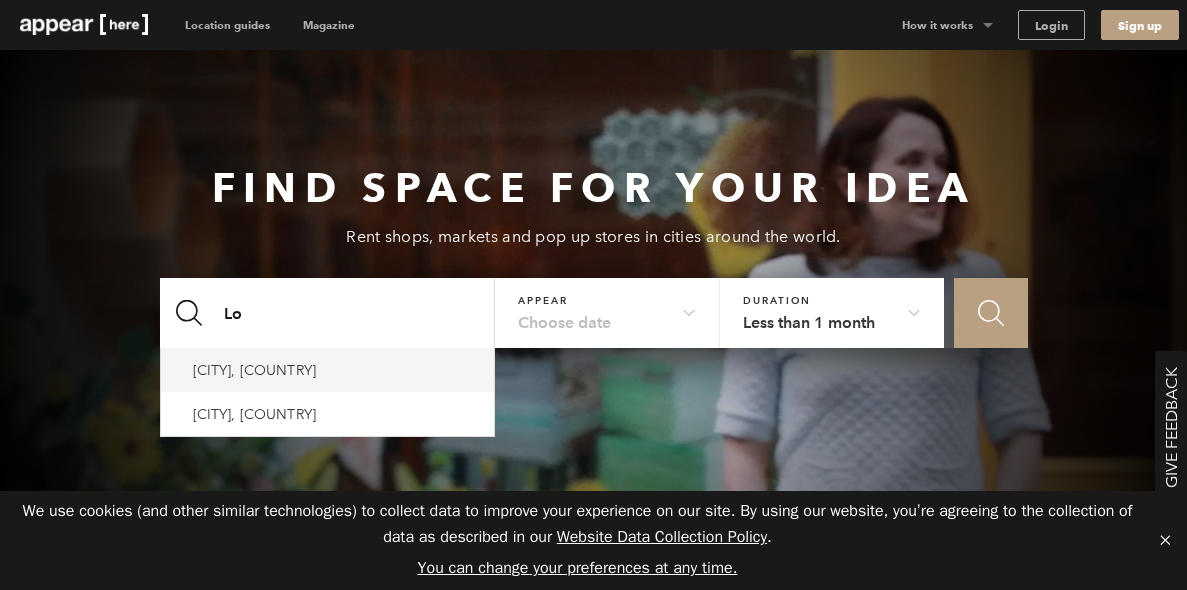 click on "London, UK" at bounding box center [328, 370] 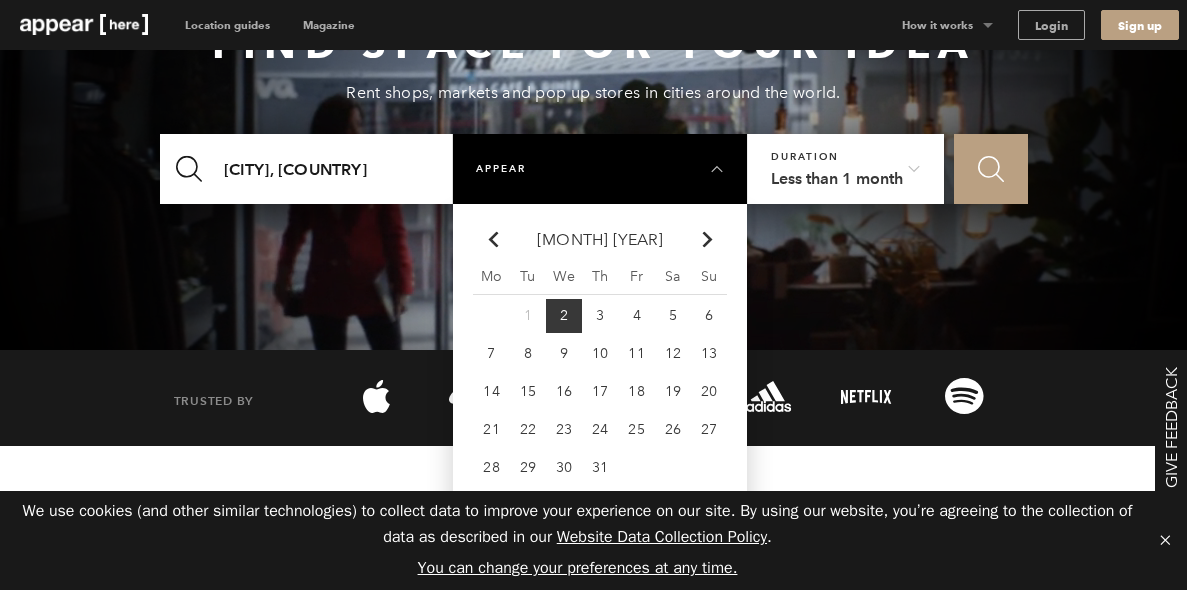 scroll, scrollTop: 155, scrollLeft: 0, axis: vertical 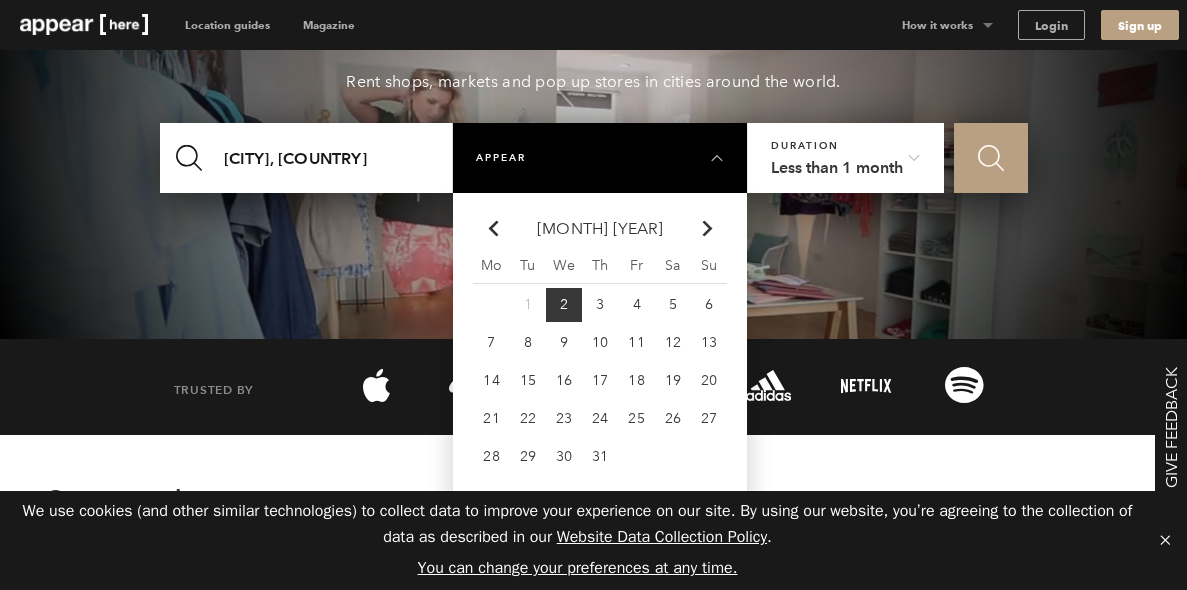 click at bounding box center (708, 229) 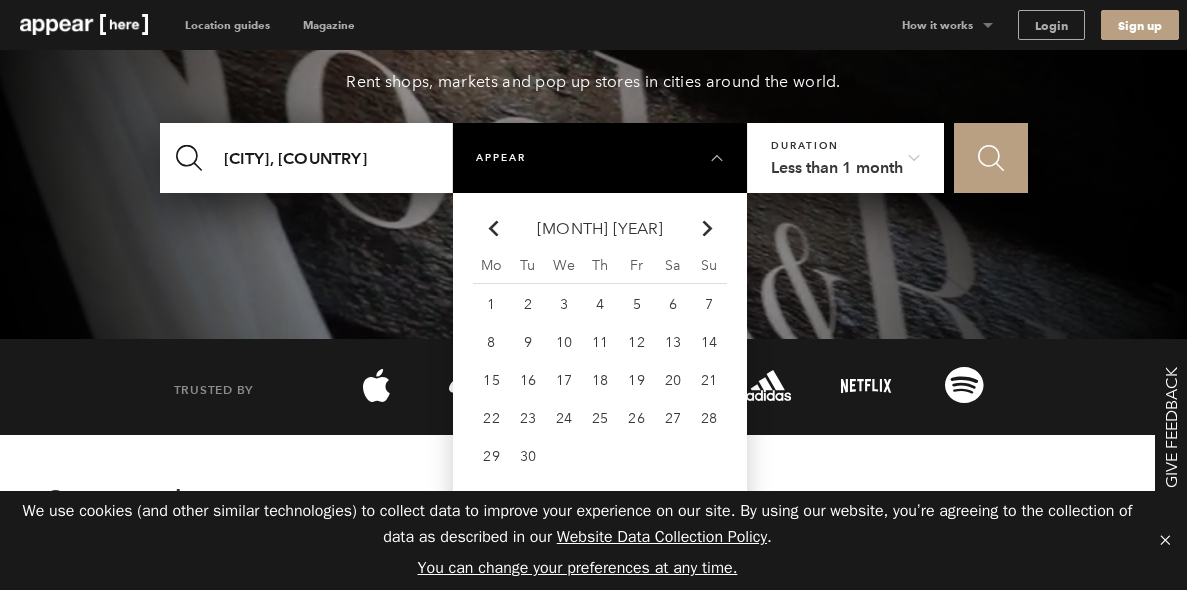 click at bounding box center (708, 229) 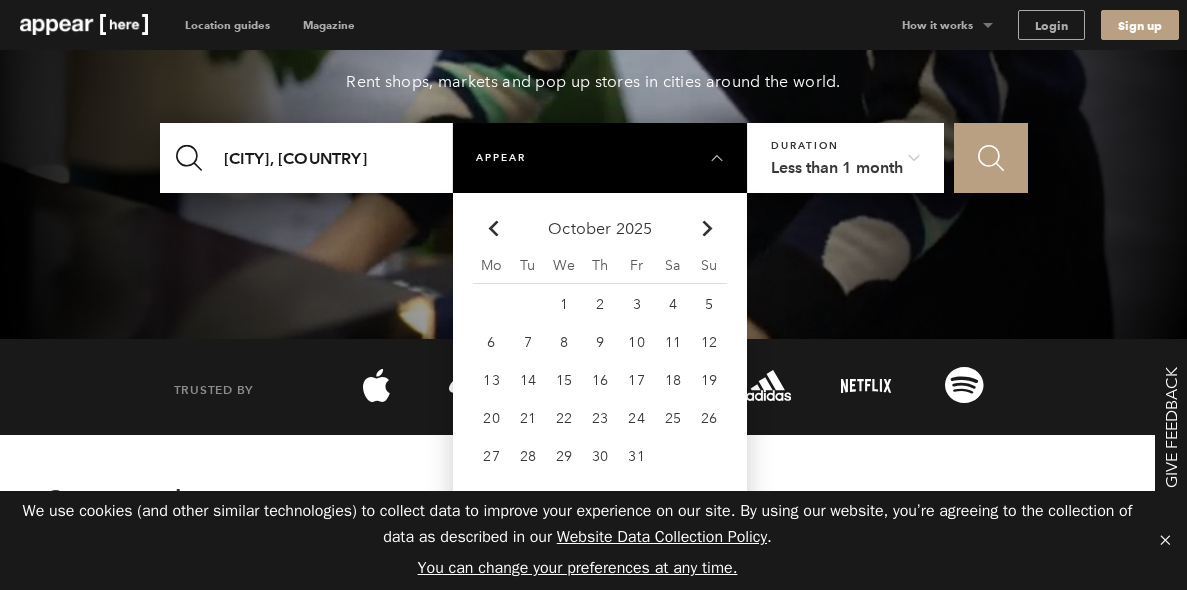 click at bounding box center [708, 229] 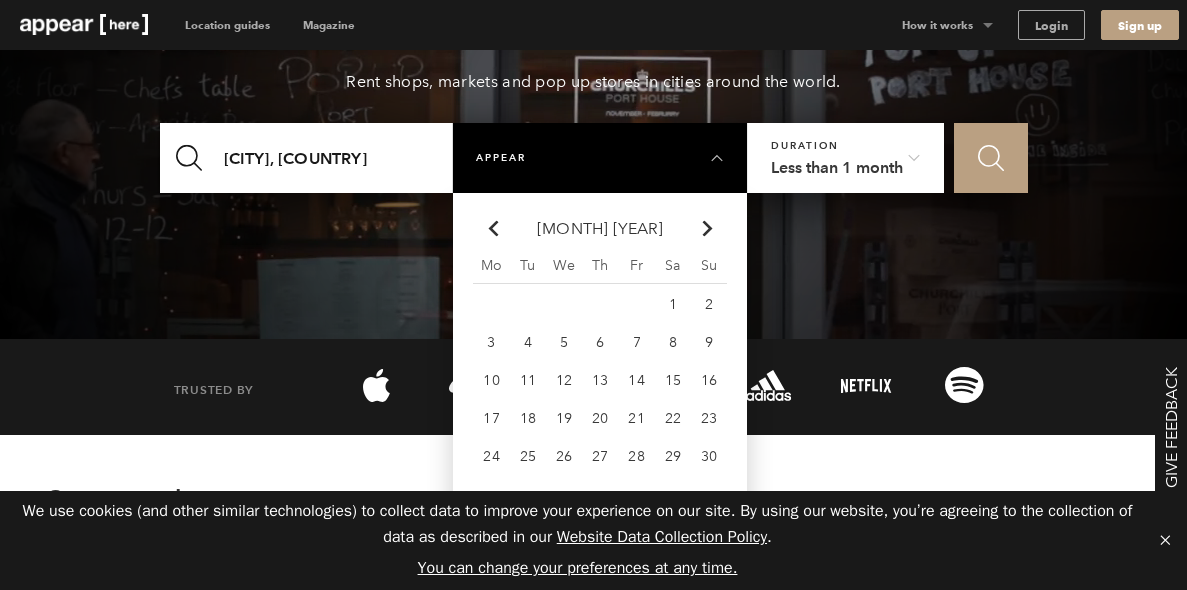 click on "21" at bounding box center [673, 304] 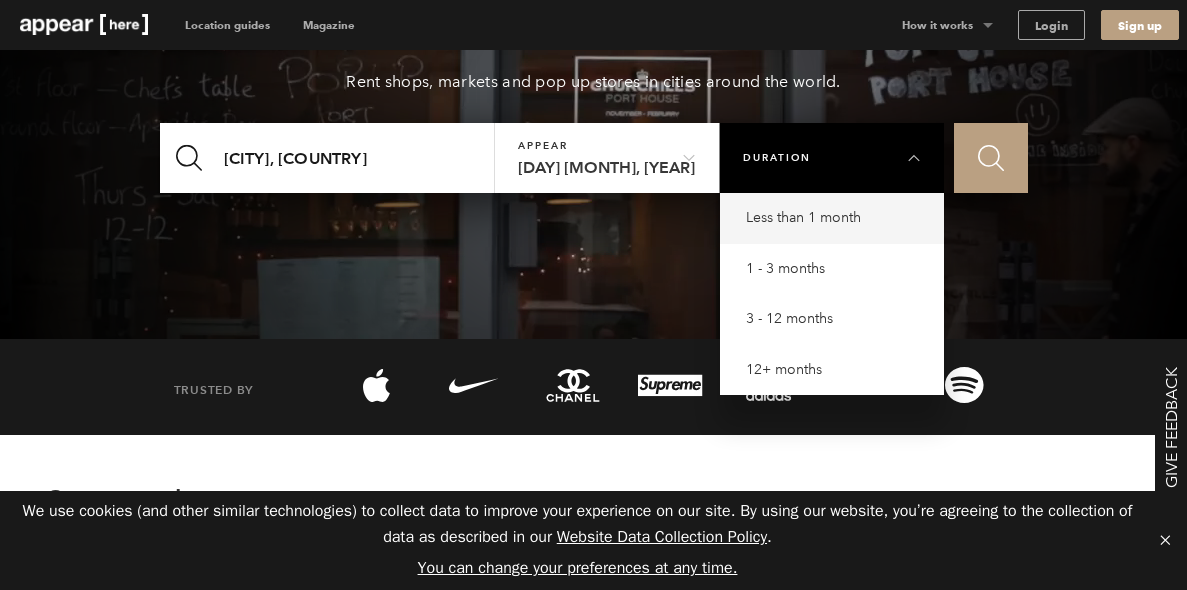 click on "1 - 3 months" at bounding box center [837, 218] 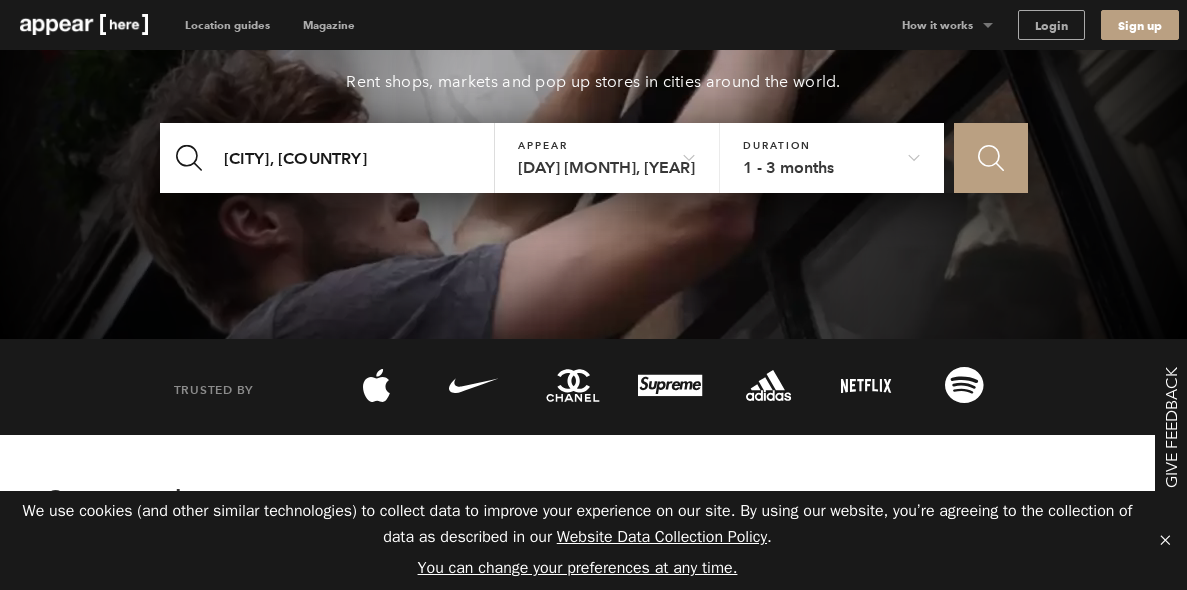 click on "1 - 3 months" at bounding box center (832, 158) 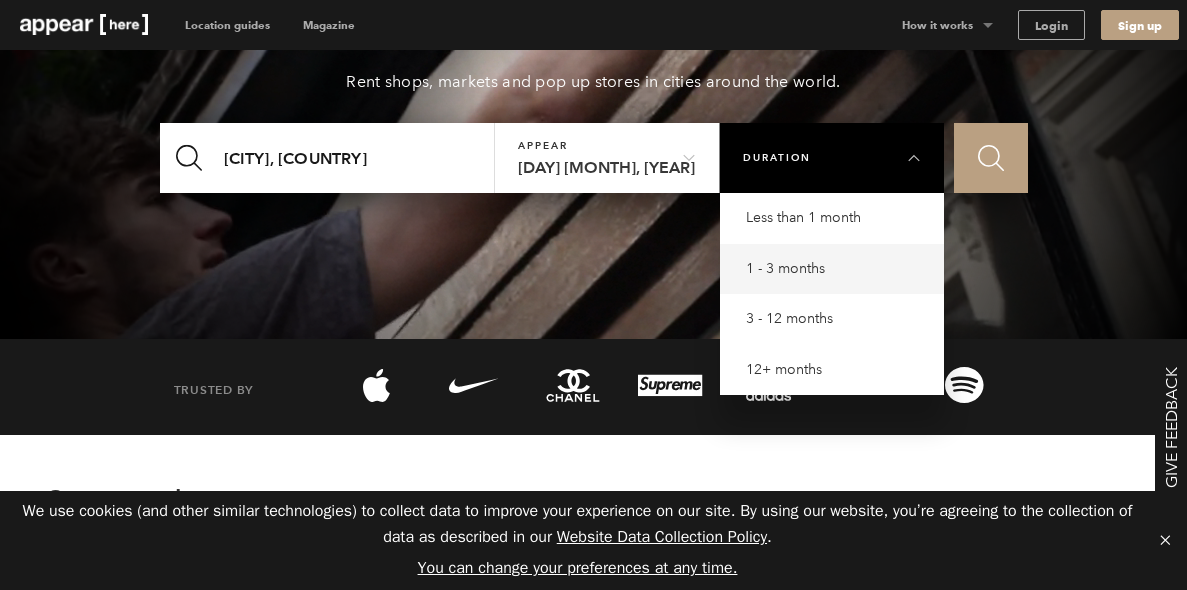 click on "Less than 1 month" at bounding box center (837, 218) 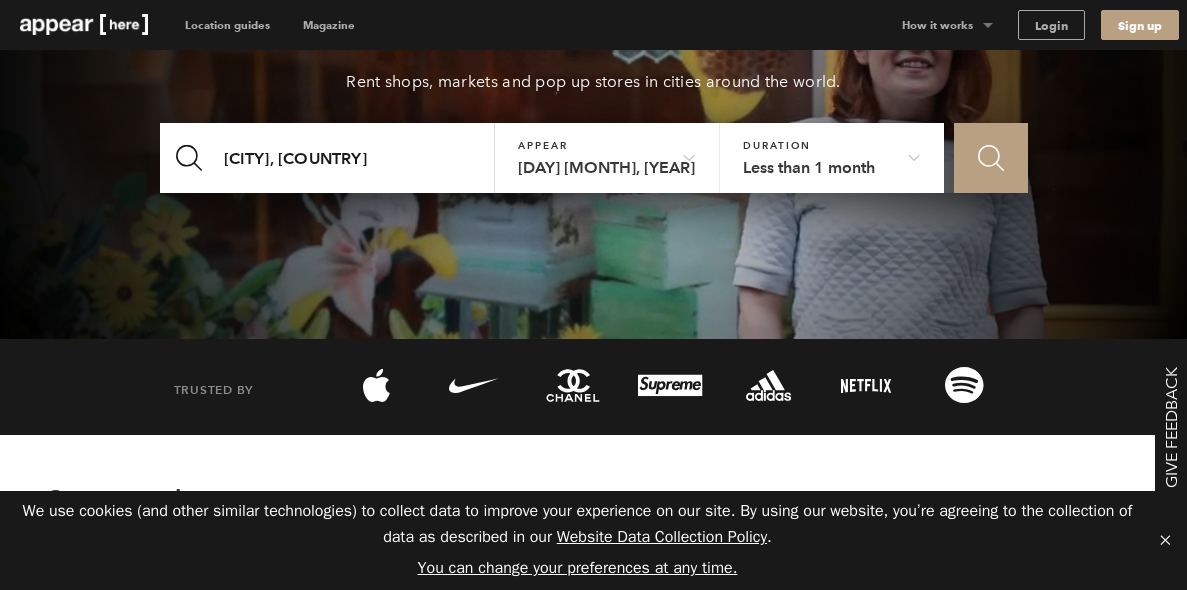 click on "Icon Search" at bounding box center (991, 158) 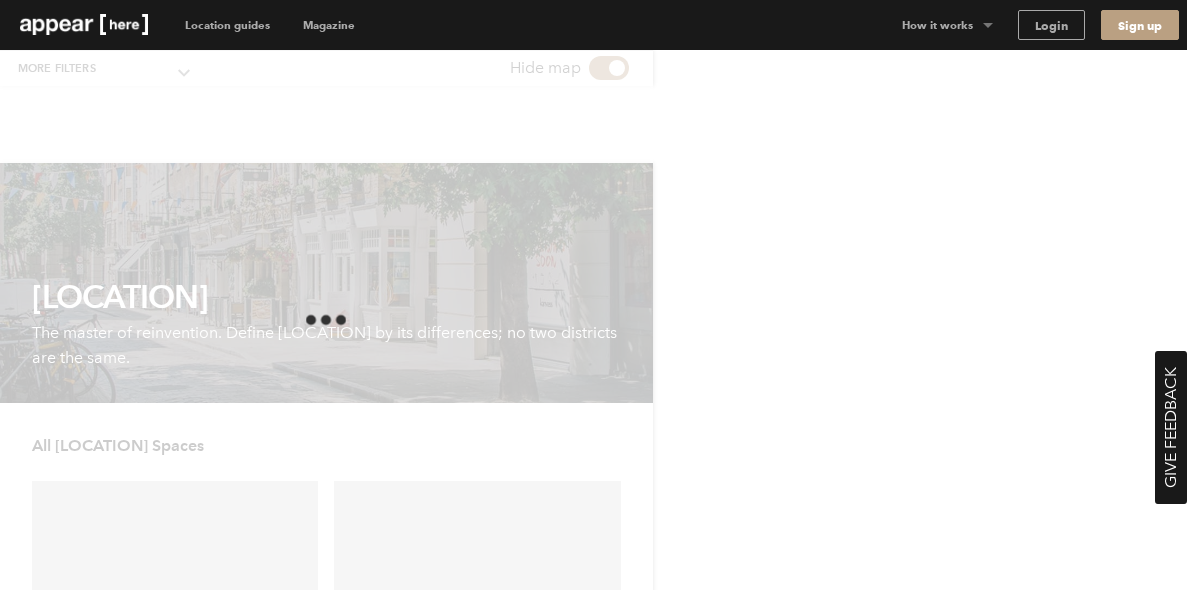 scroll, scrollTop: 0, scrollLeft: 0, axis: both 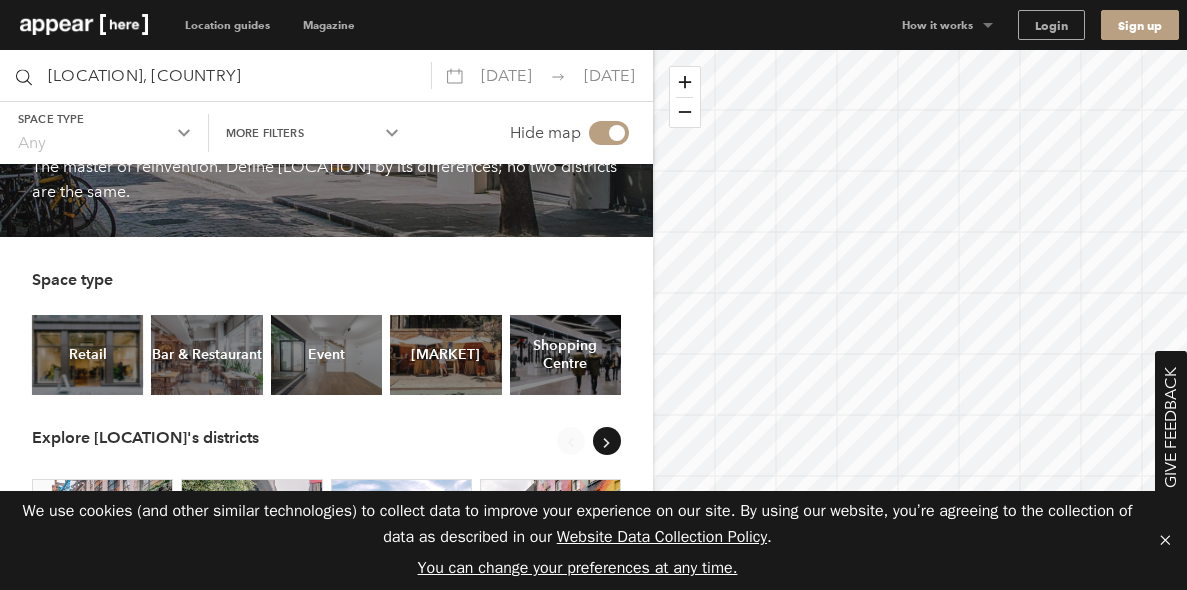click at bounding box center [87, 355] 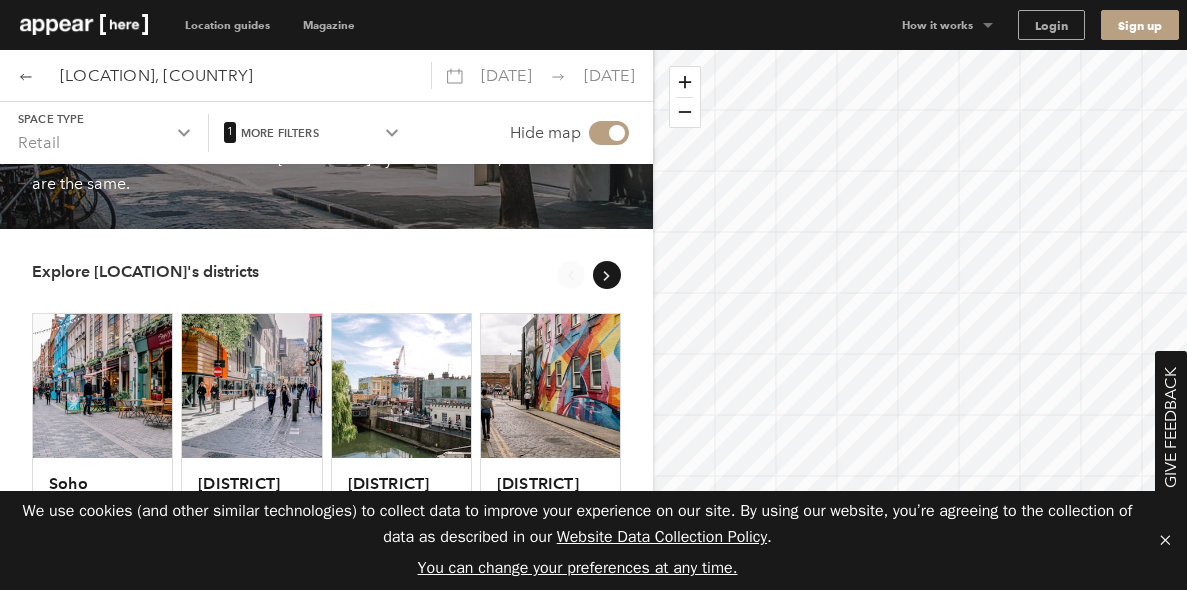 scroll, scrollTop: 164, scrollLeft: 0, axis: vertical 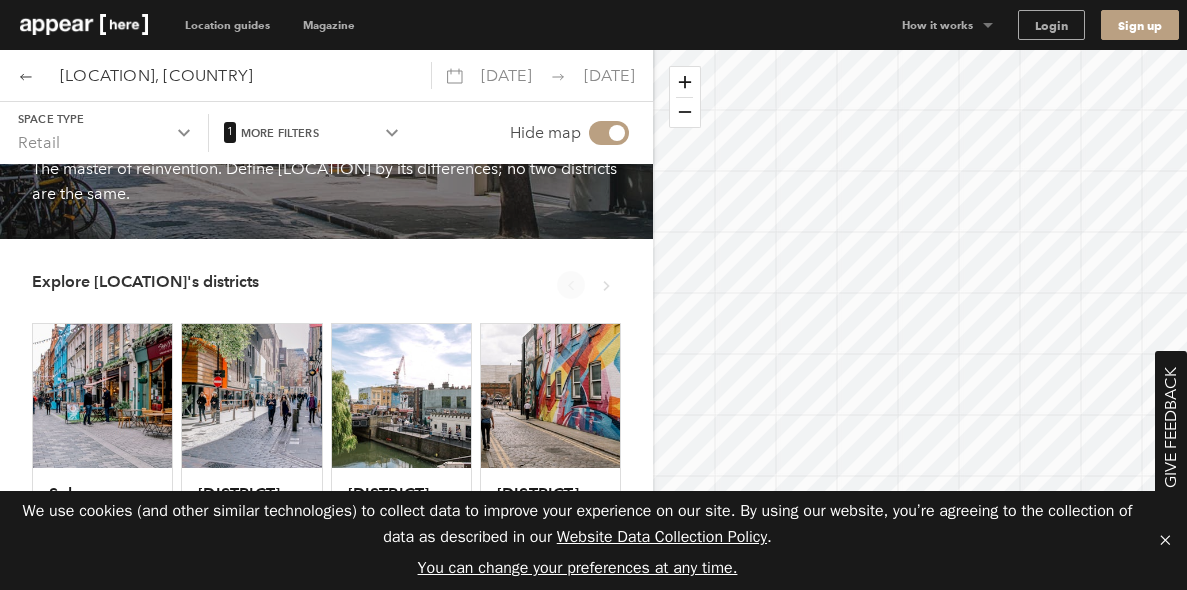 click on "Chevron-up Show next slide" at bounding box center (607, 285) 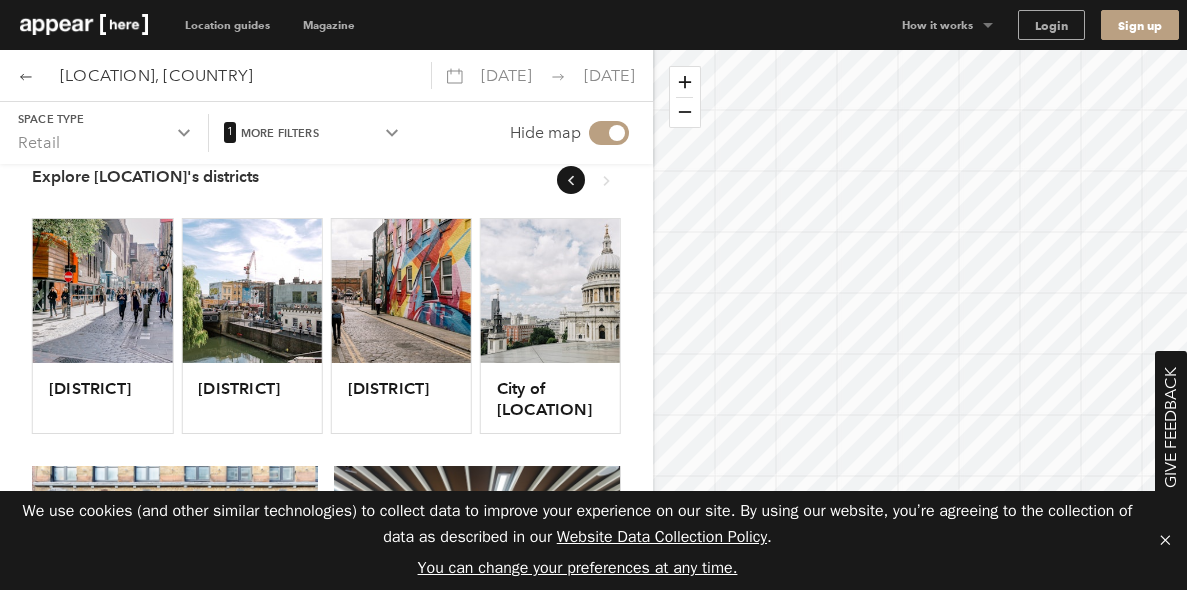 scroll, scrollTop: 253, scrollLeft: 0, axis: vertical 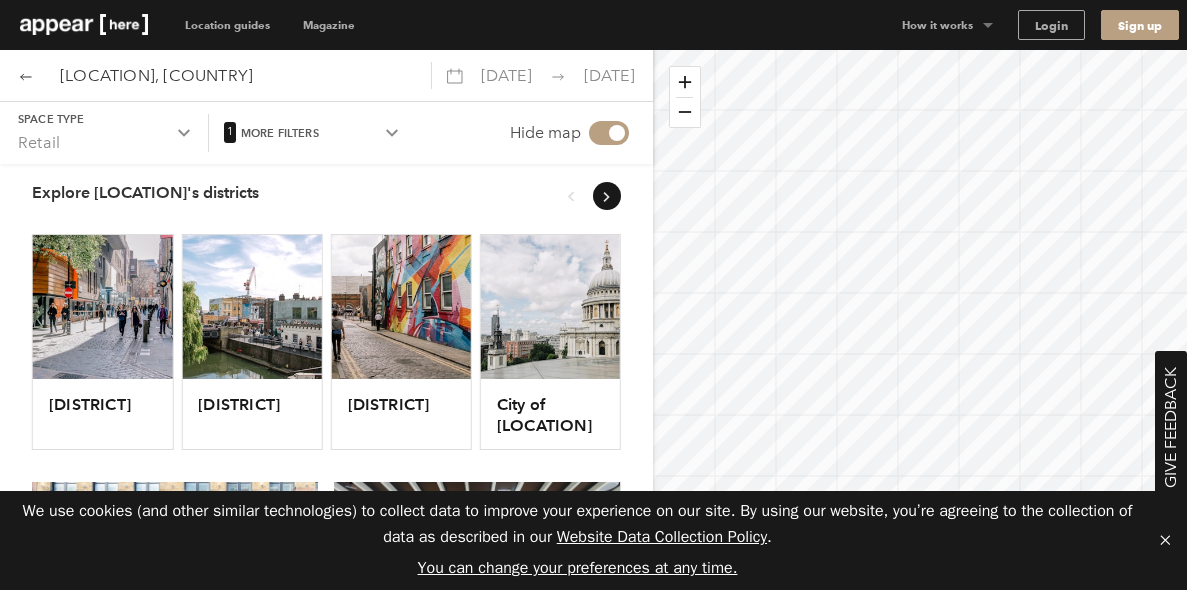 click on "Chevron-up" at bounding box center (571, 197) 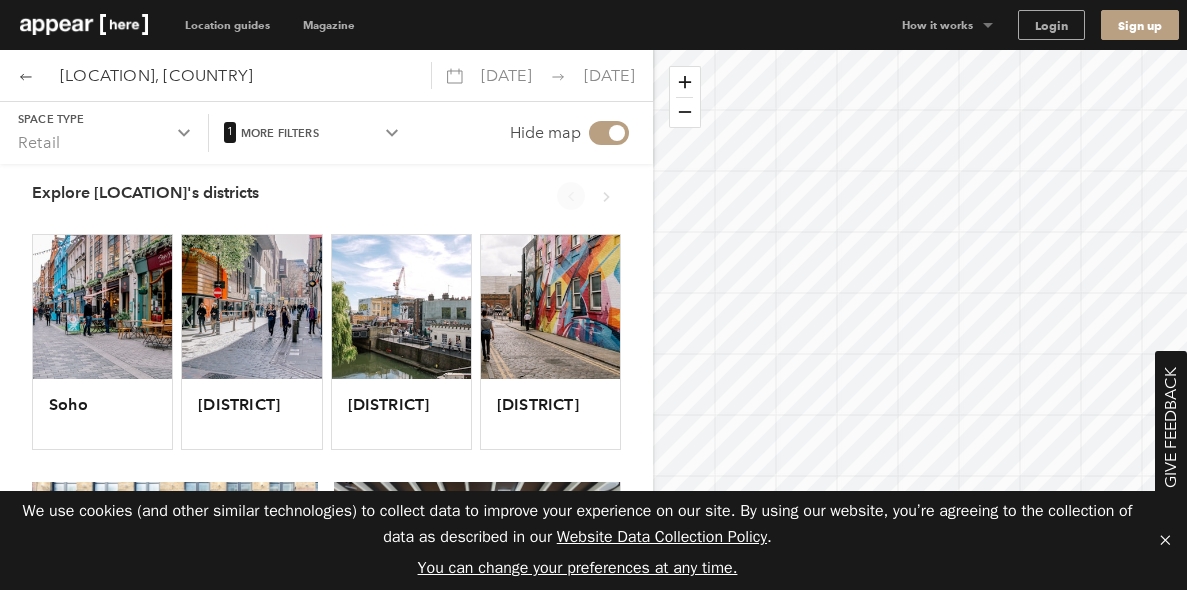 click at bounding box center (607, 197) 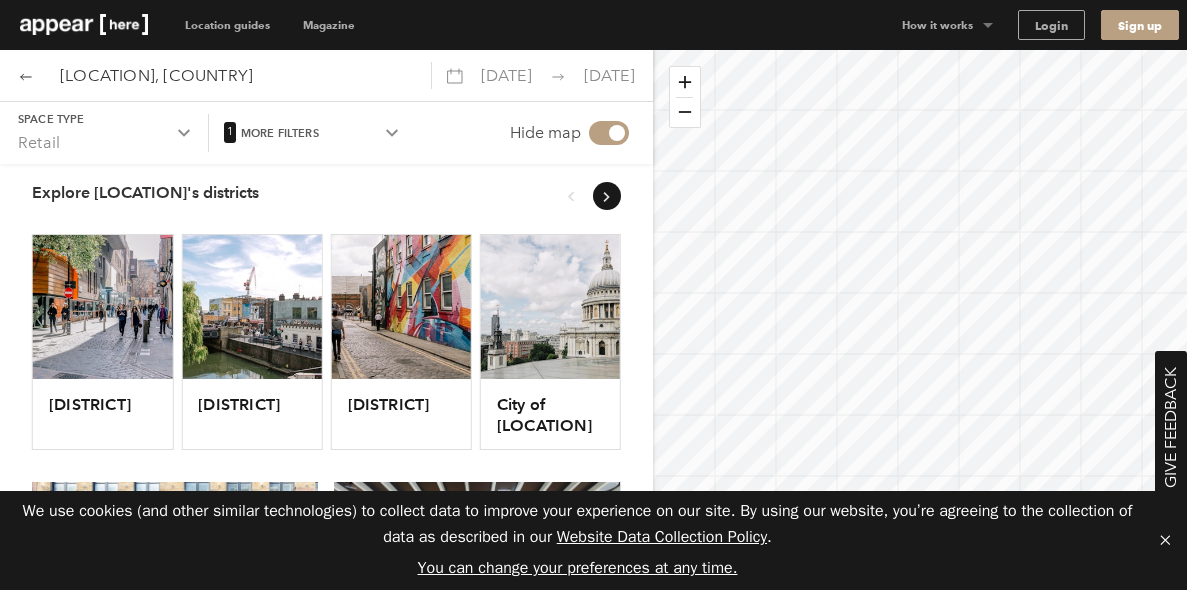 click on "Chevron-up" at bounding box center (571, 197) 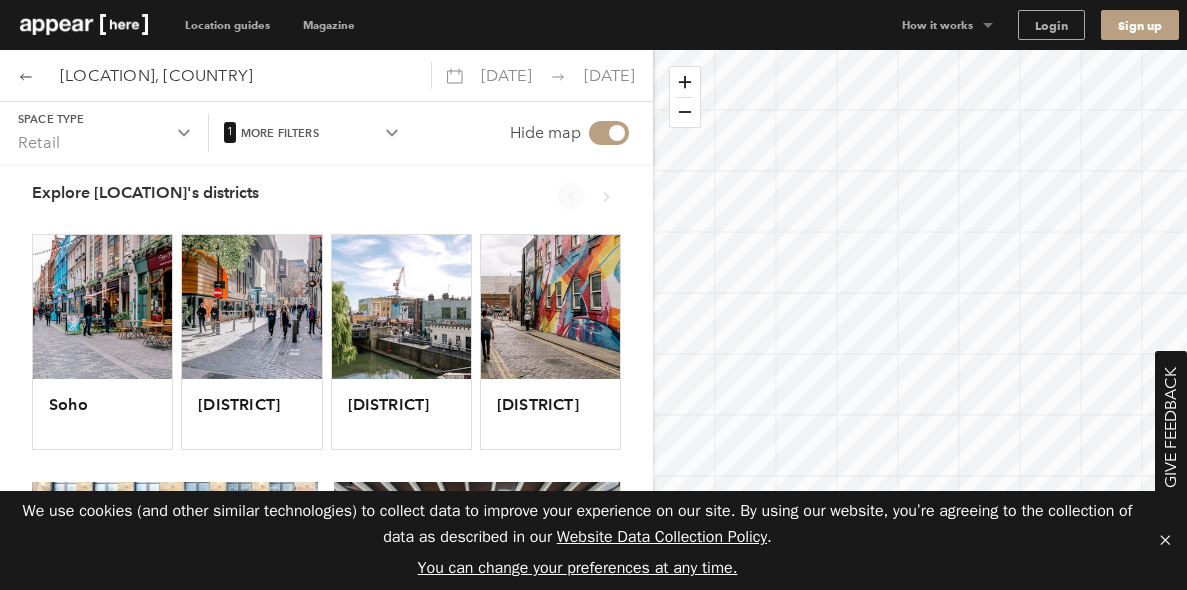 click on "Chevron-up" at bounding box center (607, 197) 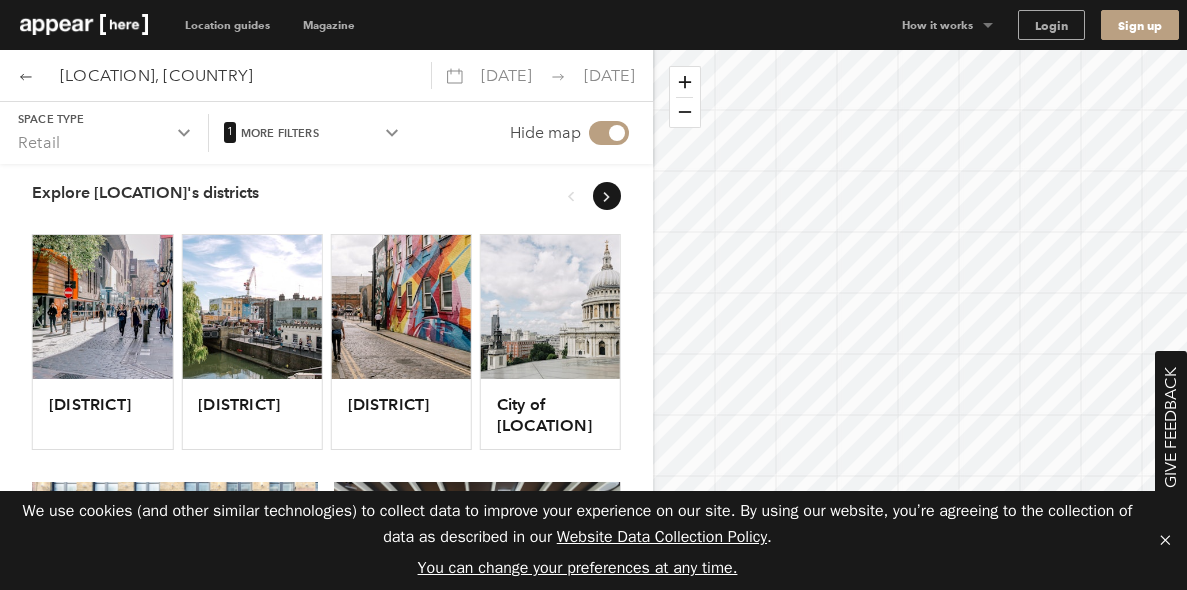 click at bounding box center [571, 197] 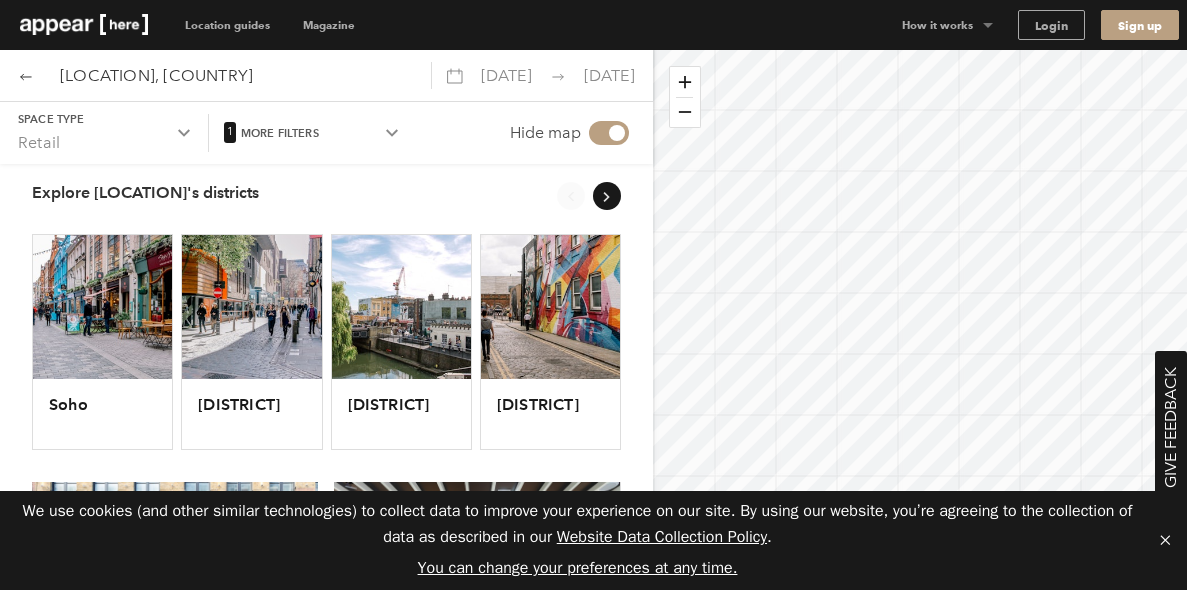 click at bounding box center [102, 307] 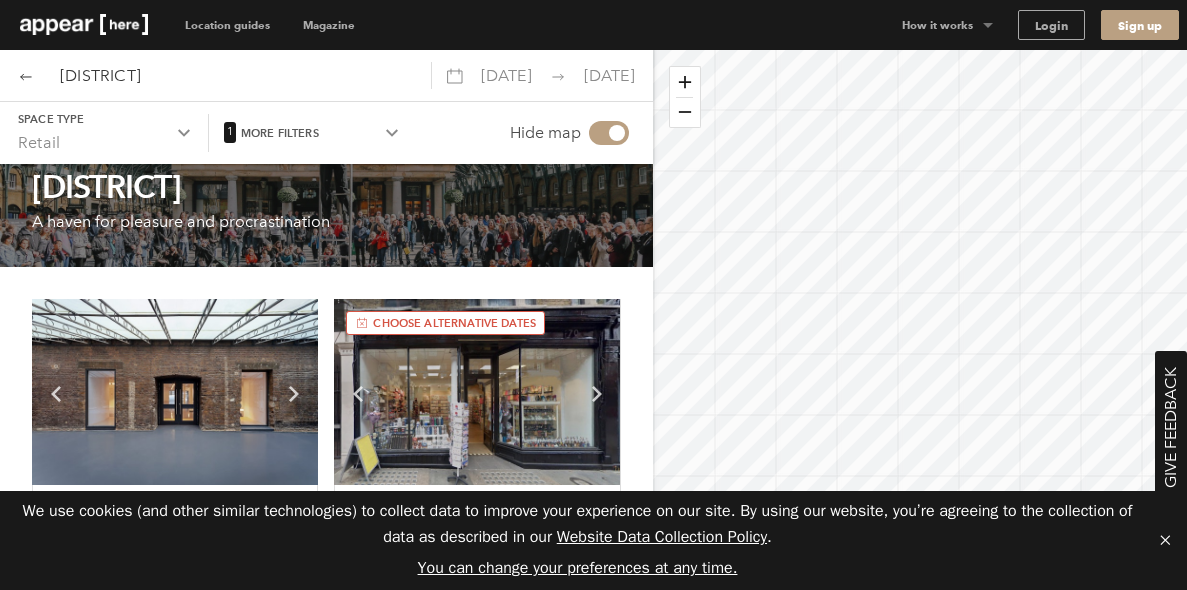 scroll, scrollTop: 123, scrollLeft: 0, axis: vertical 